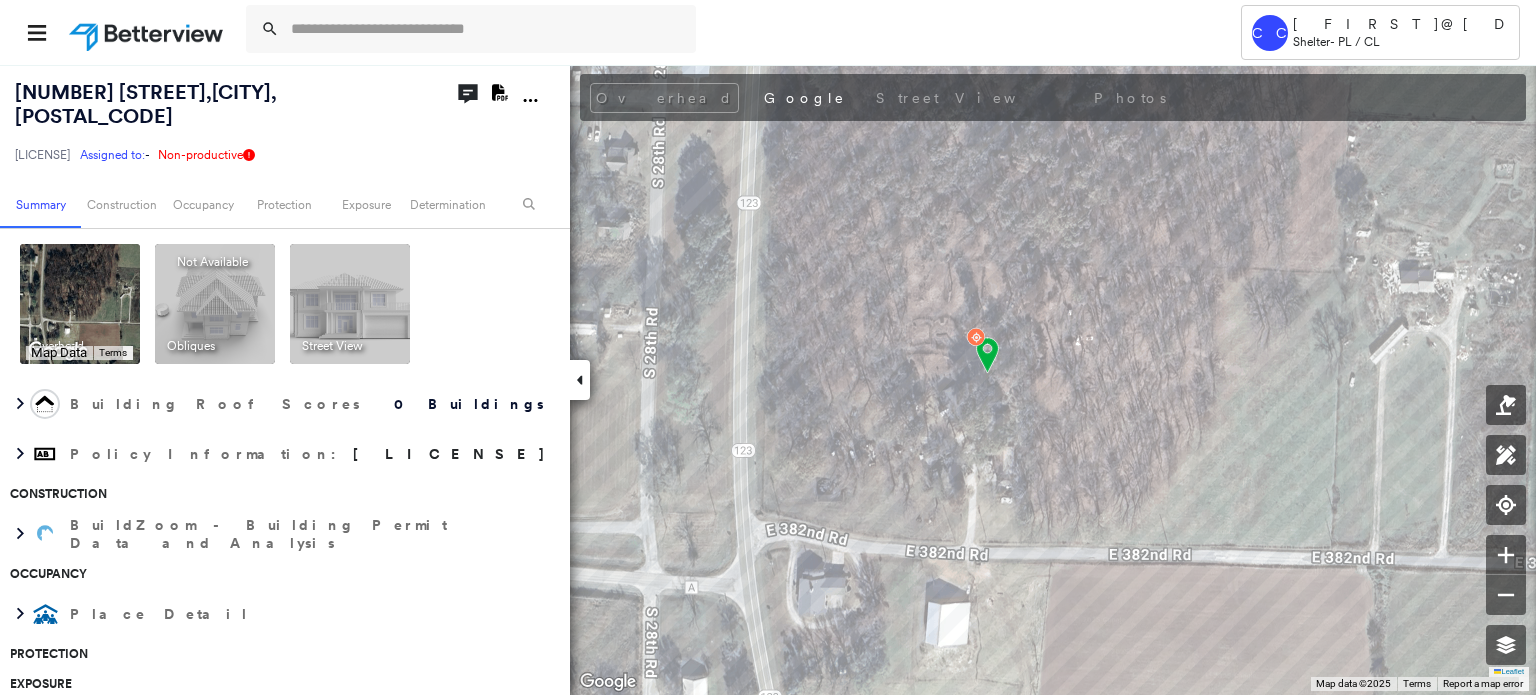 click at bounding box center (487, 29) 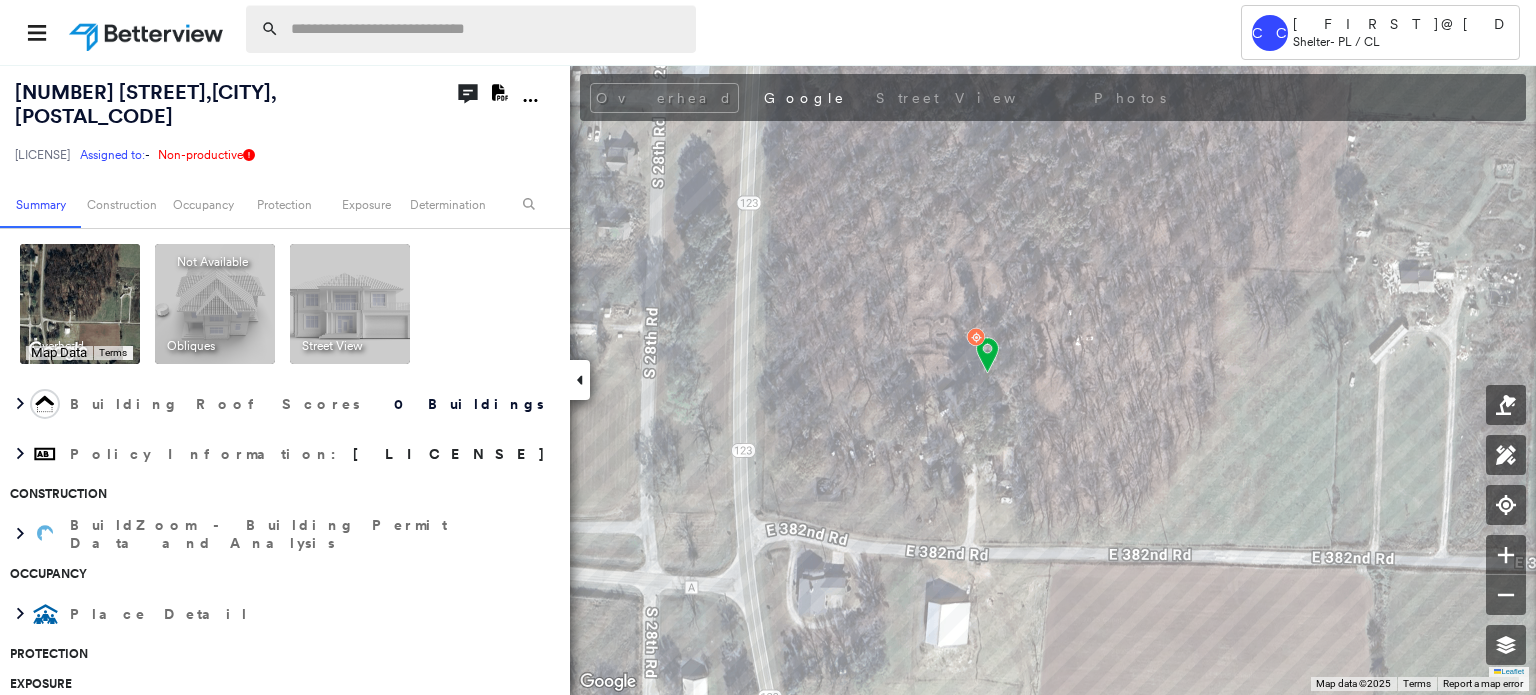 scroll, scrollTop: 0, scrollLeft: 0, axis: both 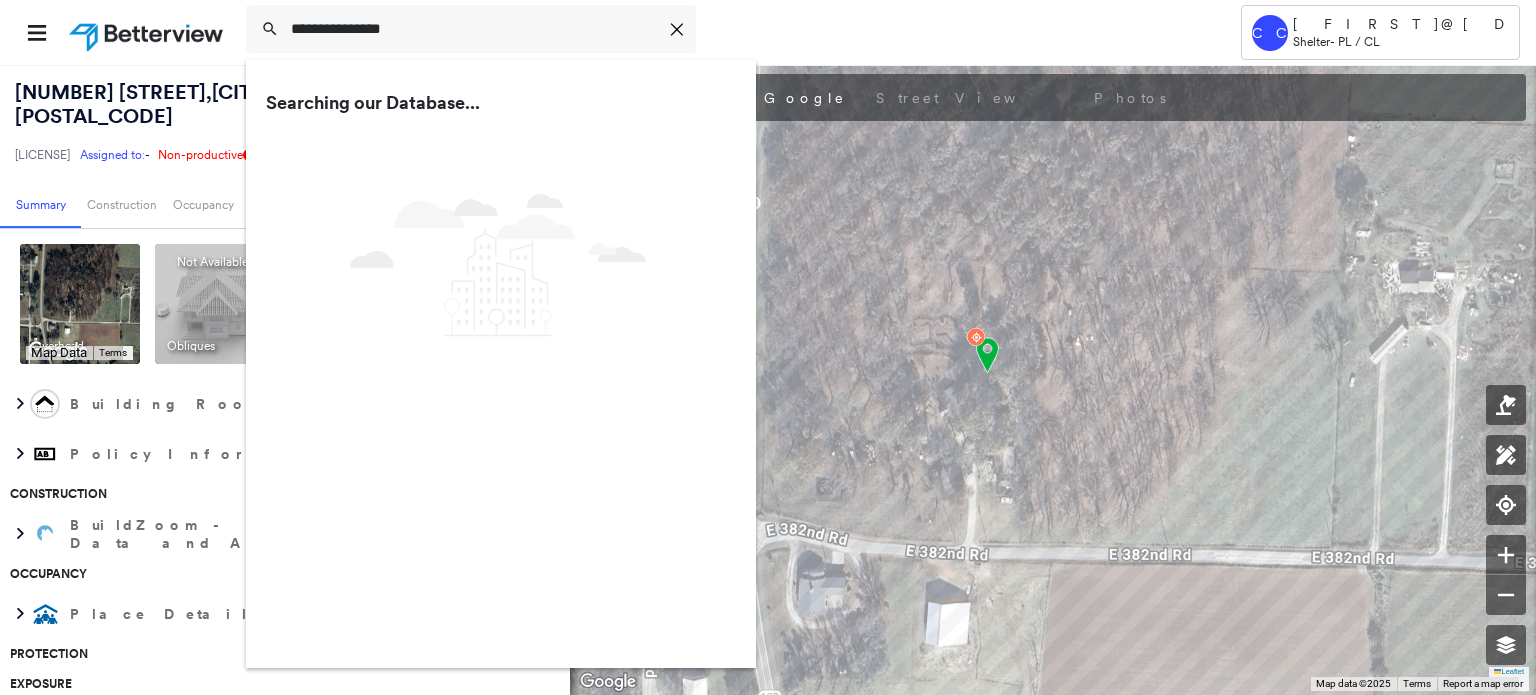 type on "**********" 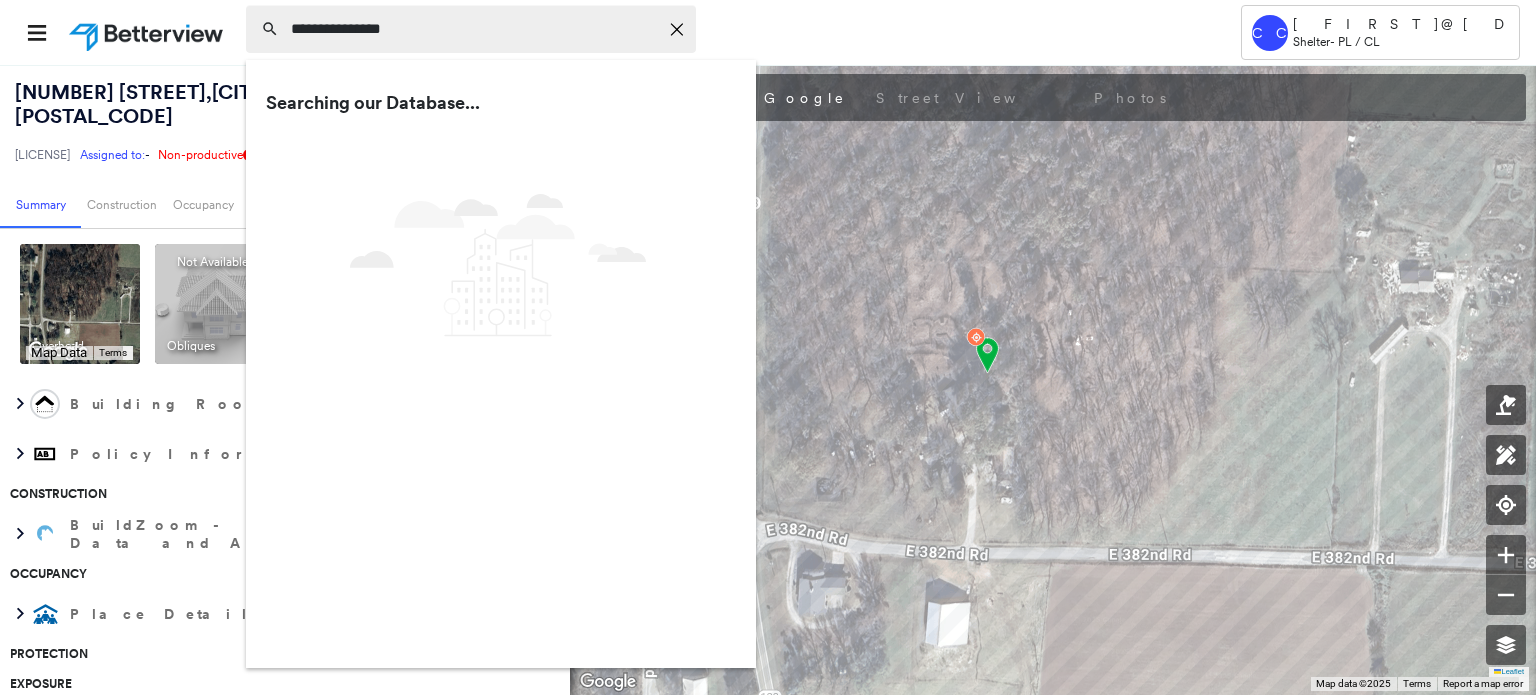 drag, startPoint x: 500, startPoint y: 43, endPoint x: 528, endPoint y: 32, distance: 30.083218 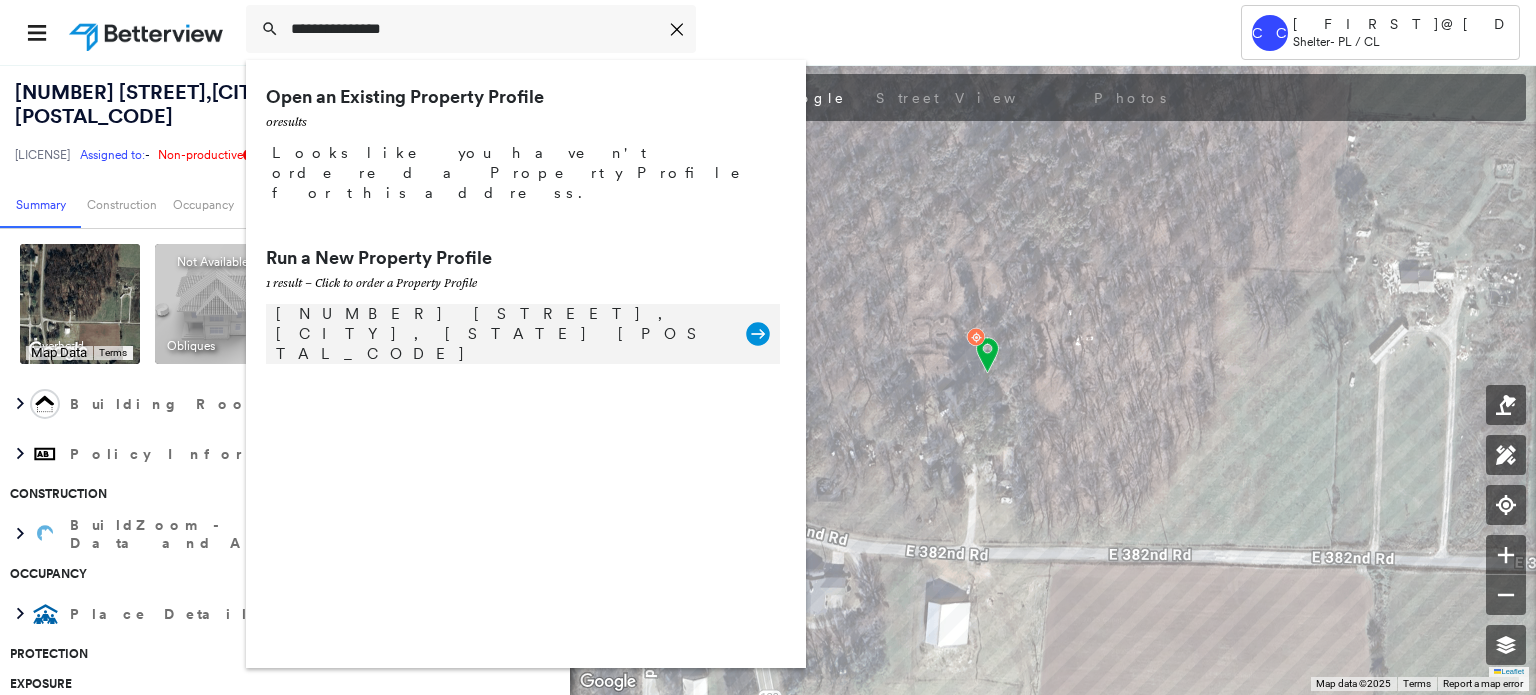 click on "[NUMBER] [STREET], [CITY], [STATE] [POSTAL_CODE]" at bounding box center (501, 334) 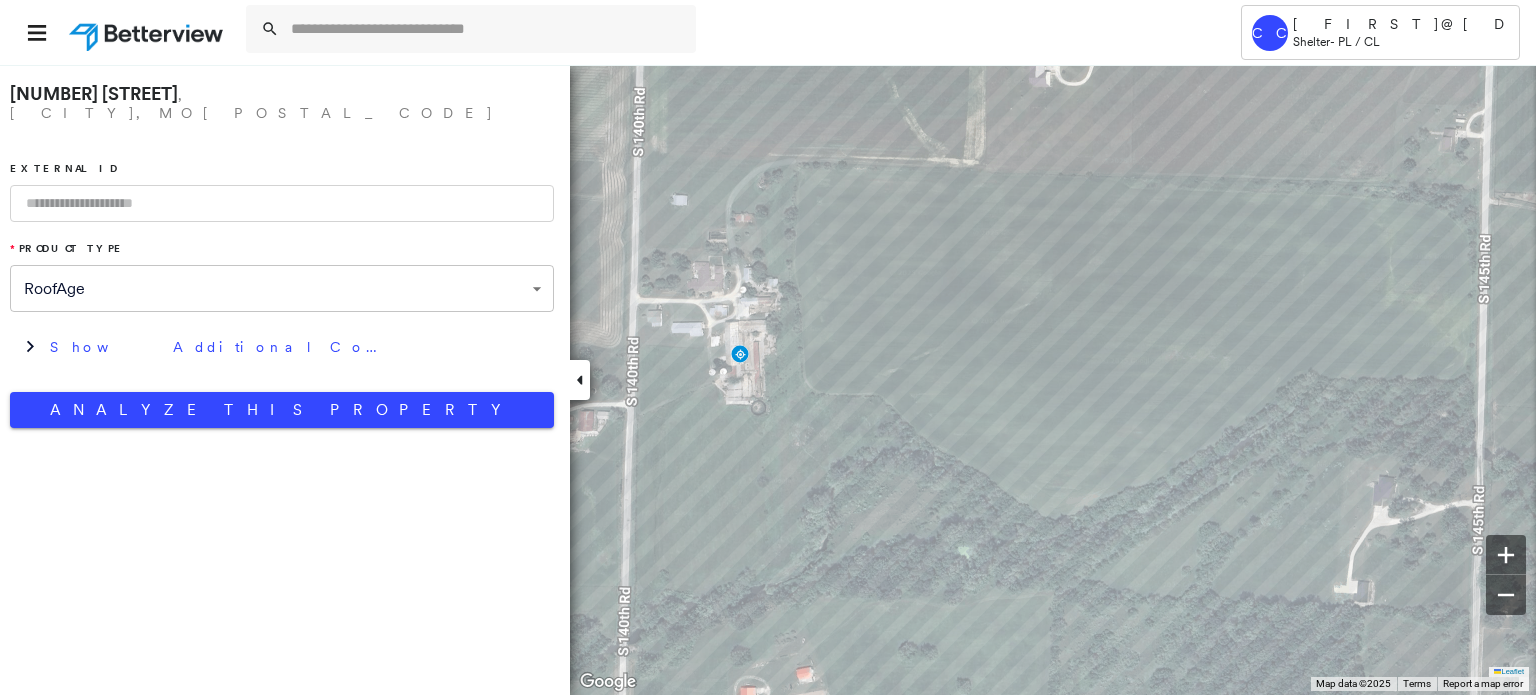 click on "External ID" at bounding box center (282, 192) 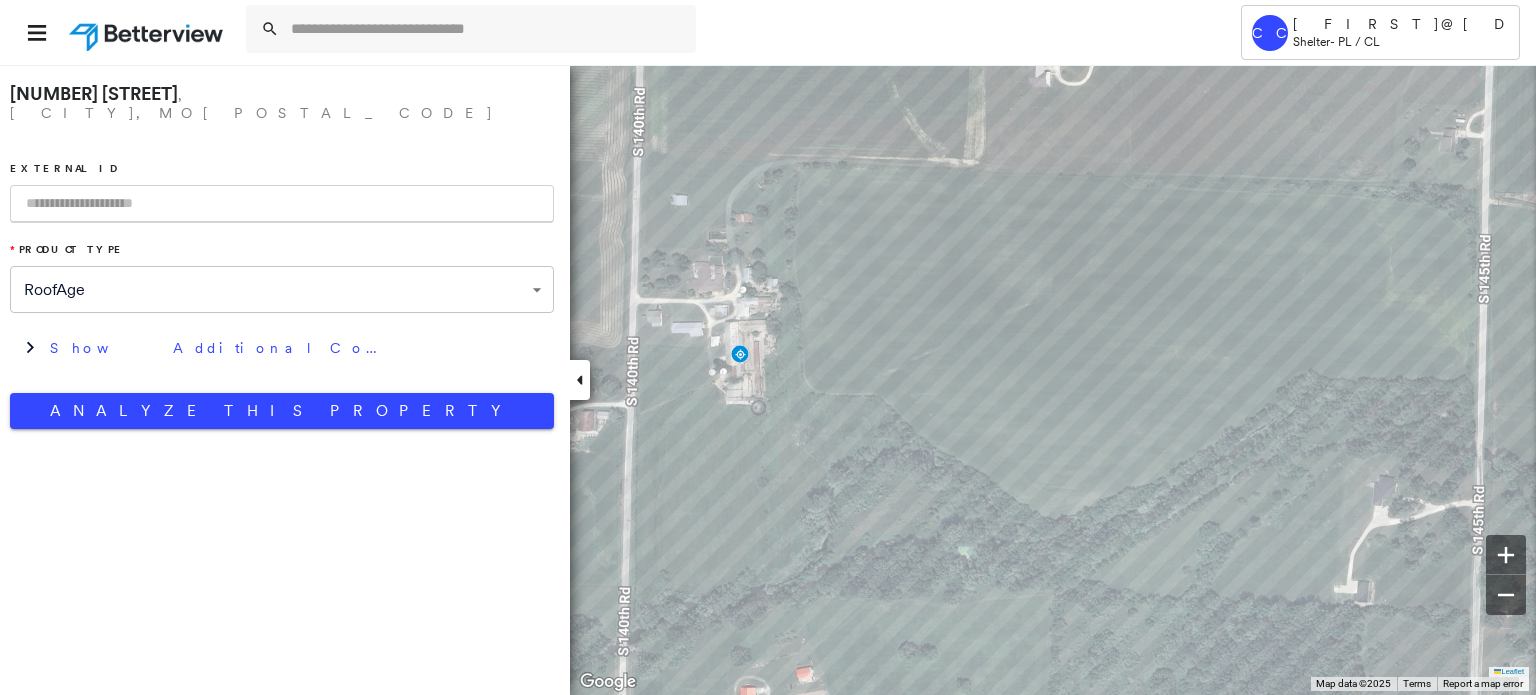 click at bounding box center (282, 204) 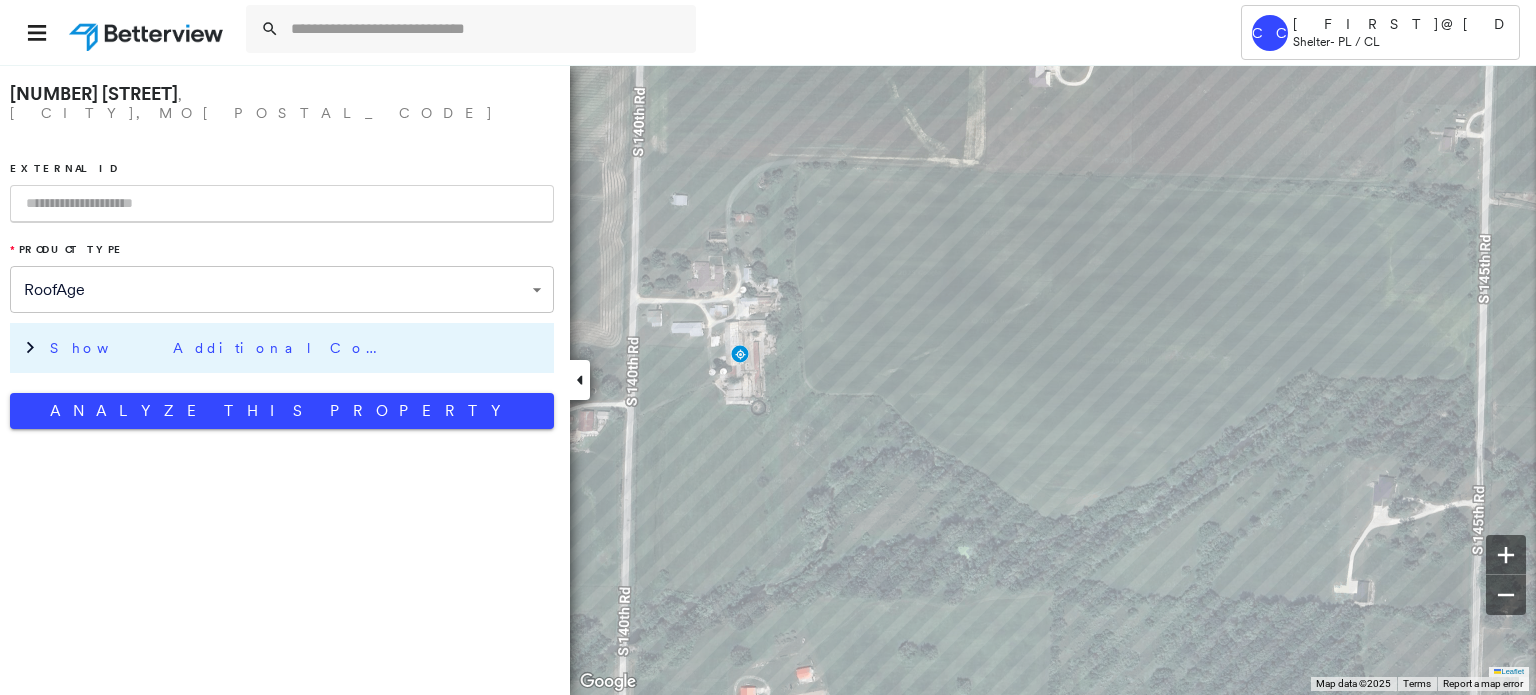 paste on "**********" 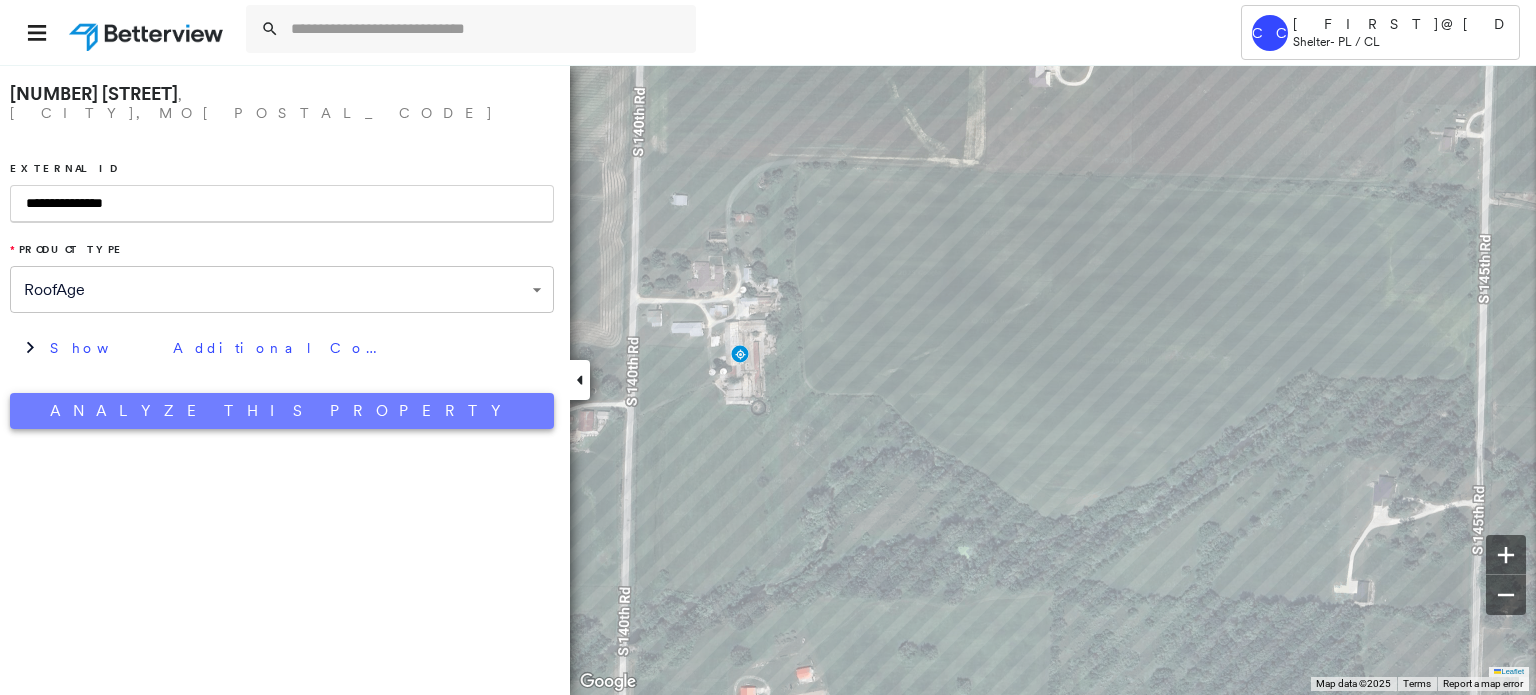 type on "**********" 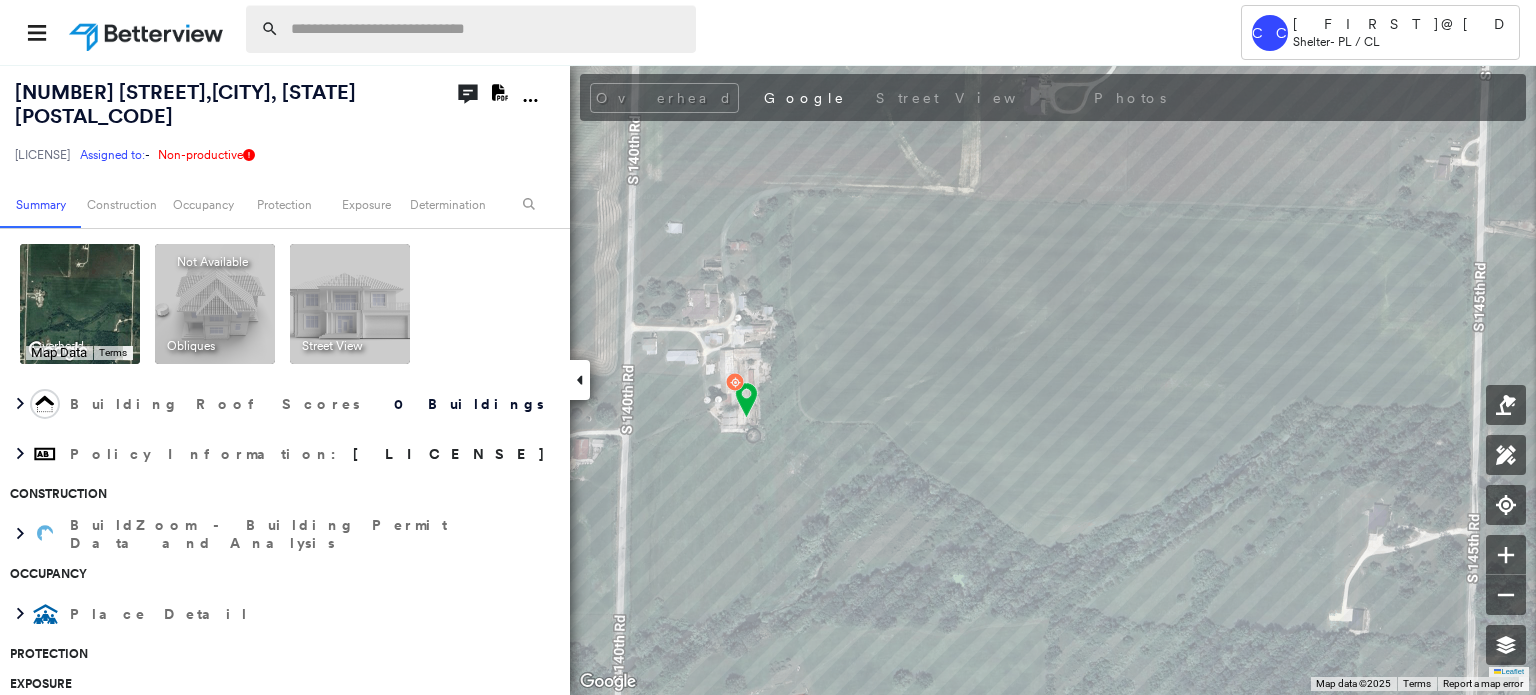 click at bounding box center (487, 29) 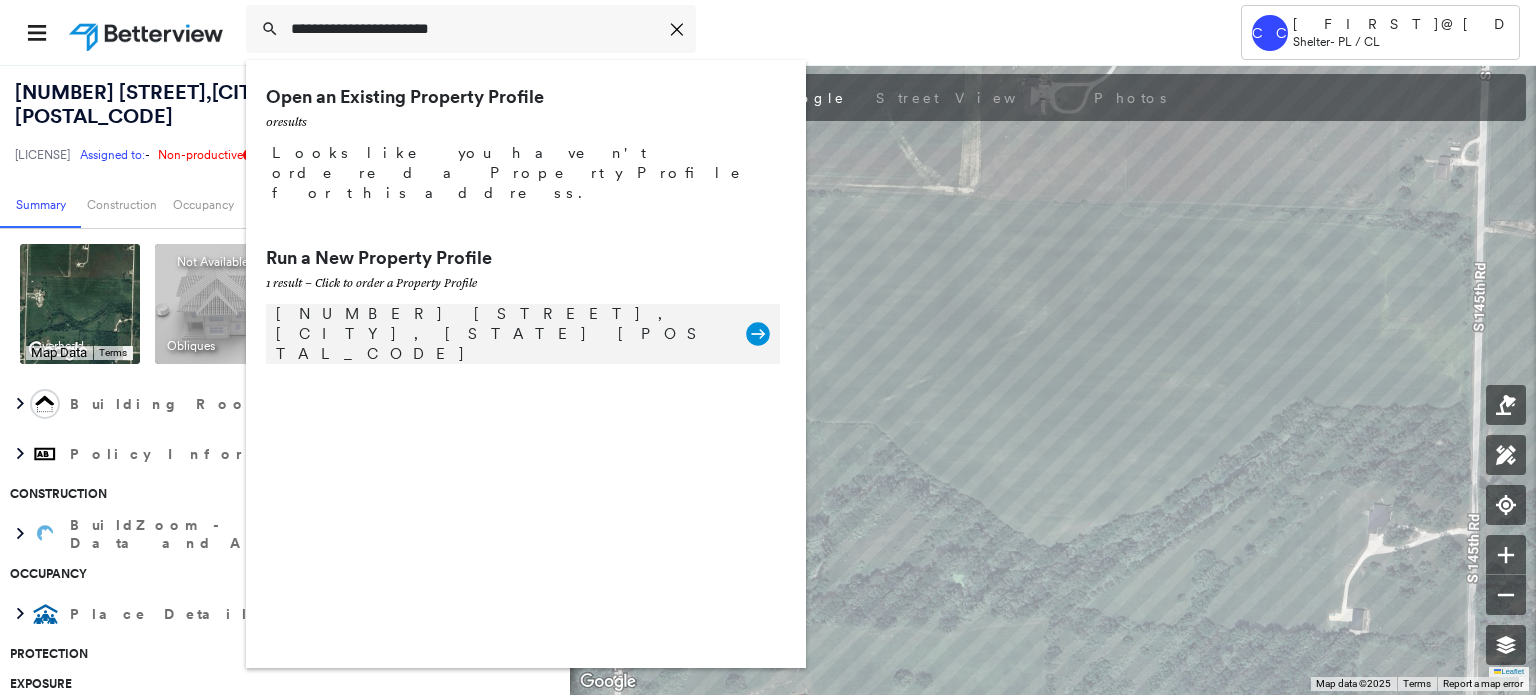 type on "**********" 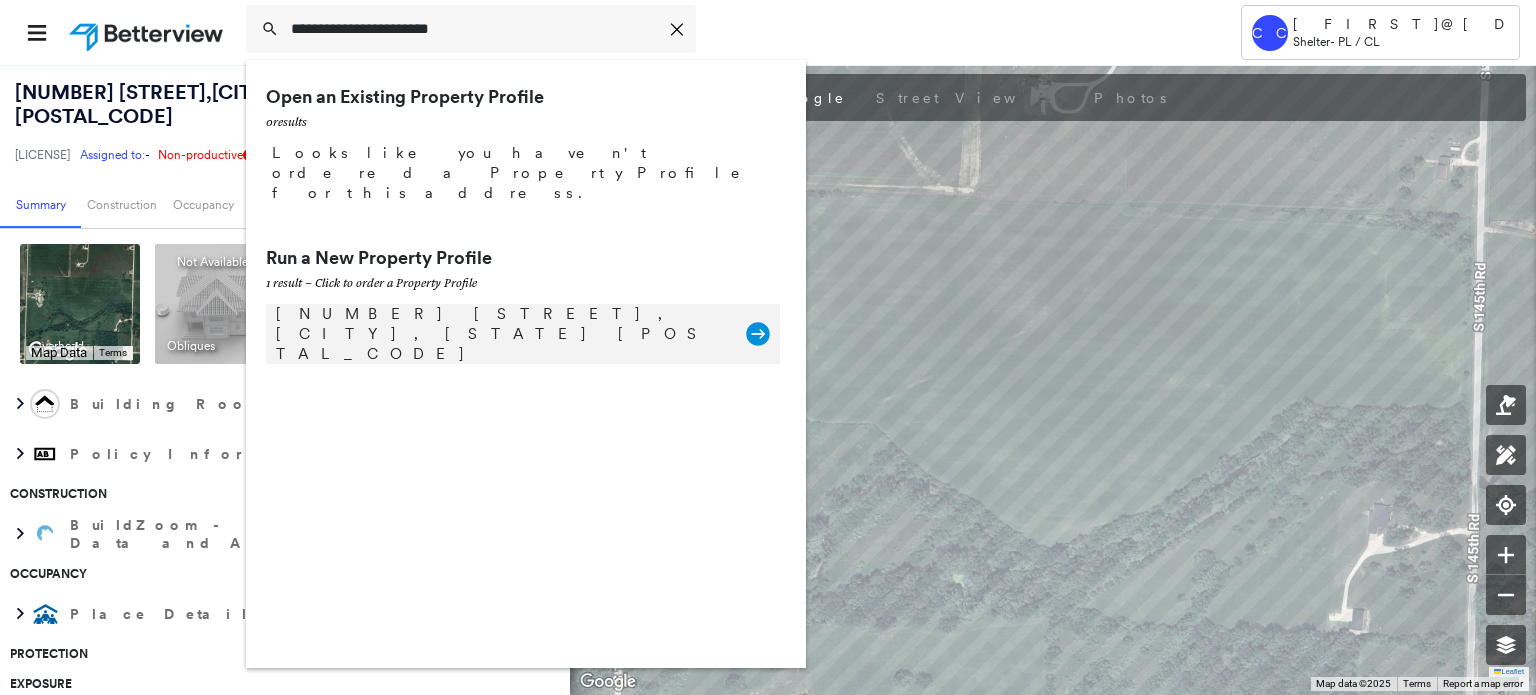 click on "[NUMBER] [STREET], [CITY], [STATE] [POSTAL_CODE]" at bounding box center [501, 334] 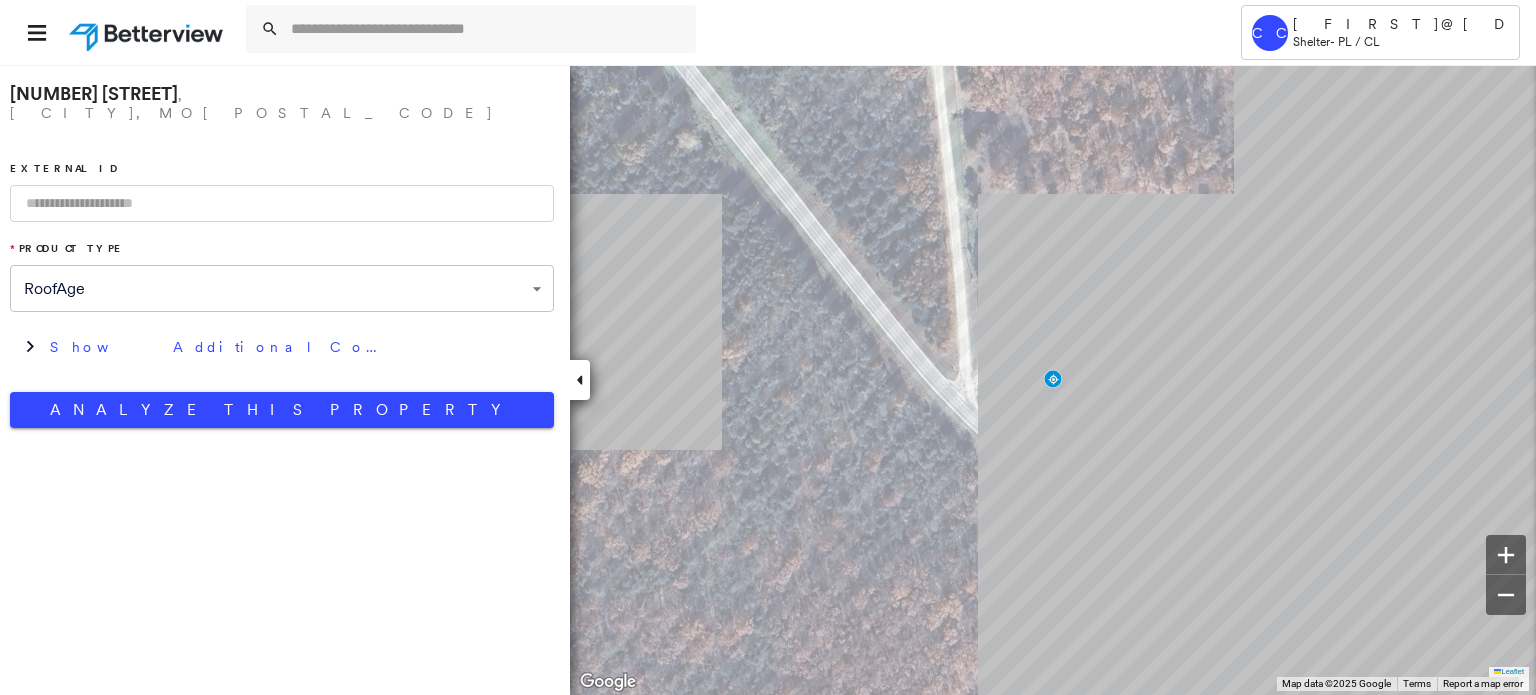 click at bounding box center [282, 203] 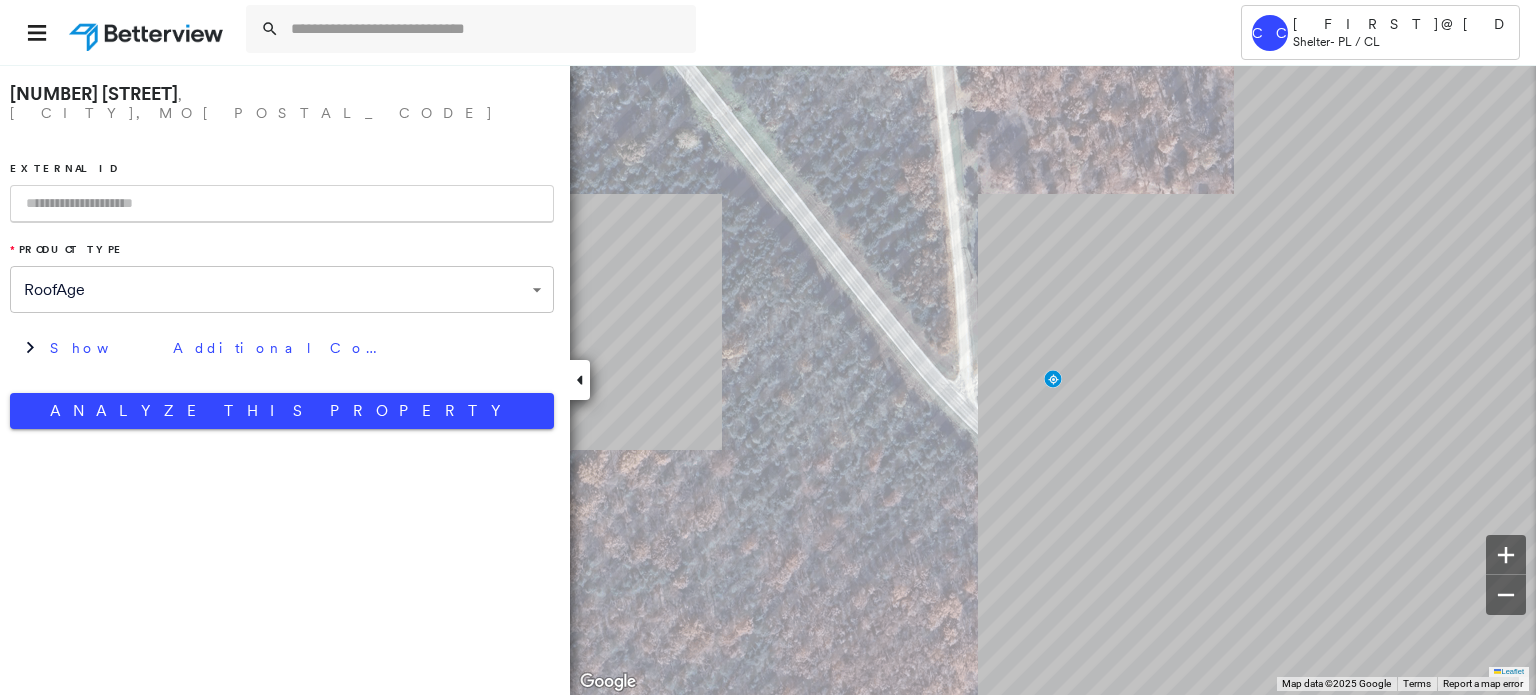 paste on "**********" 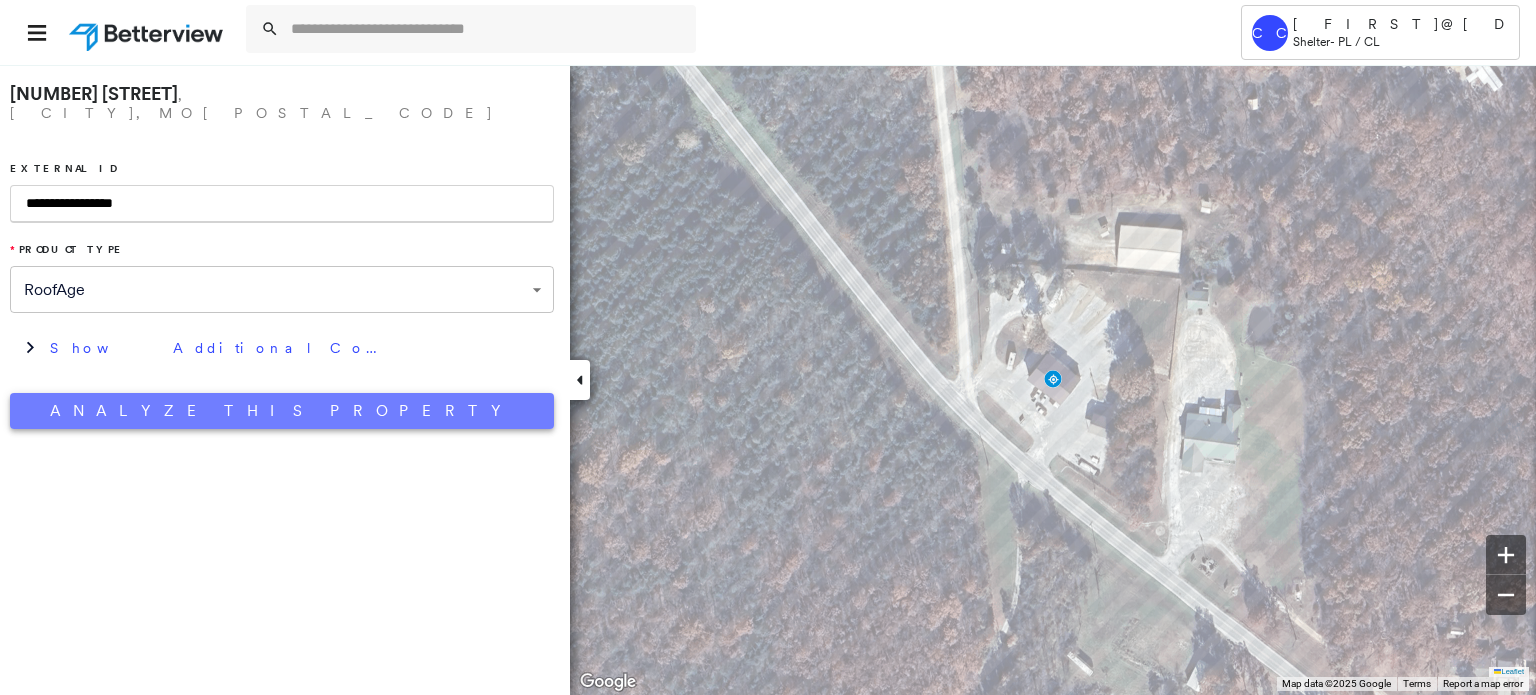 type on "**********" 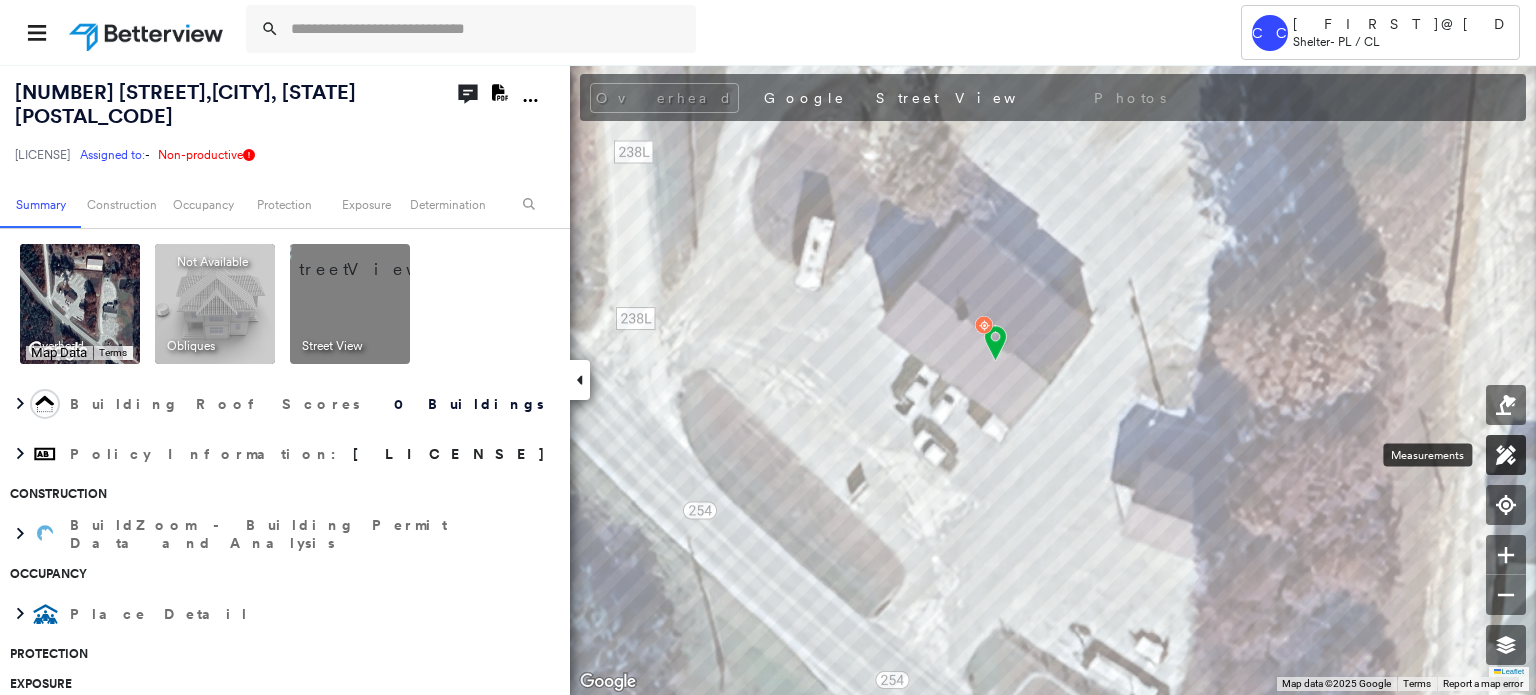 click 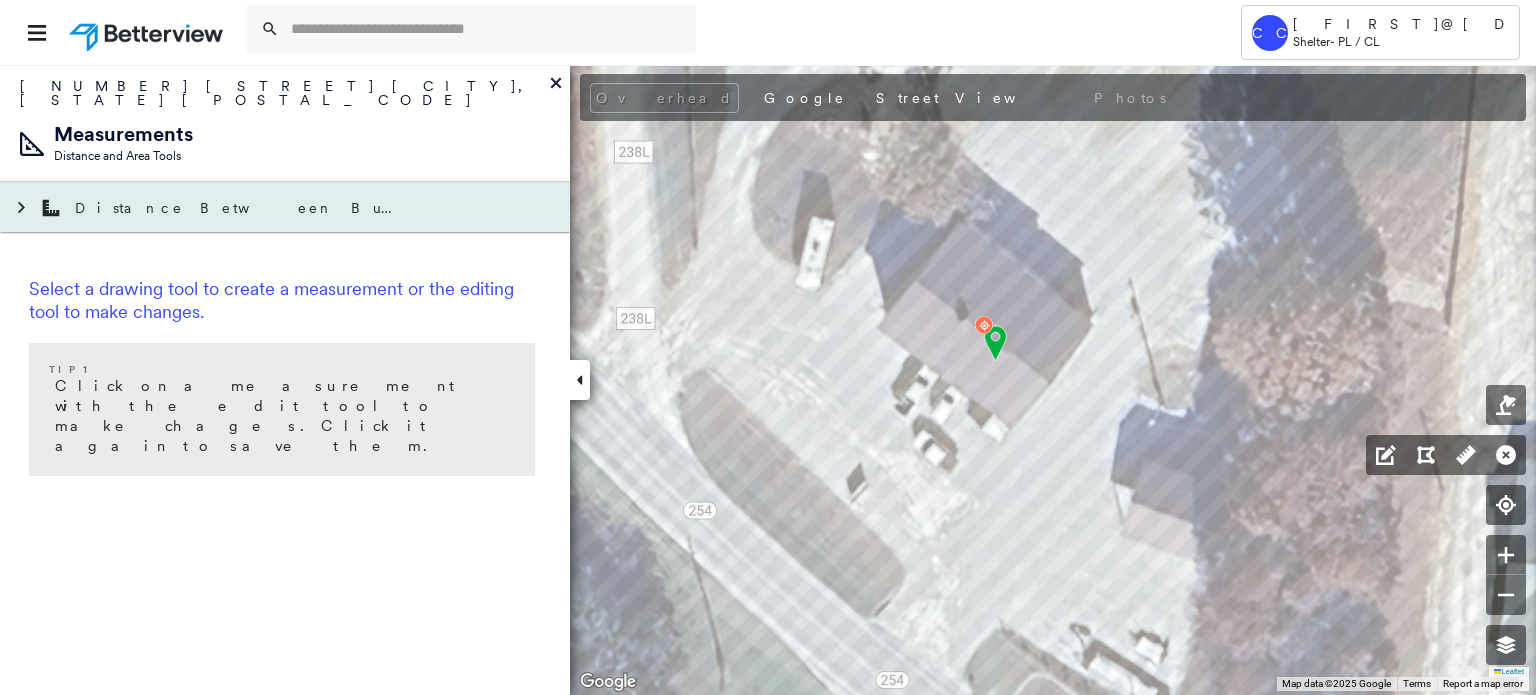 click on "Distance Between Buildings" at bounding box center [285, 208] 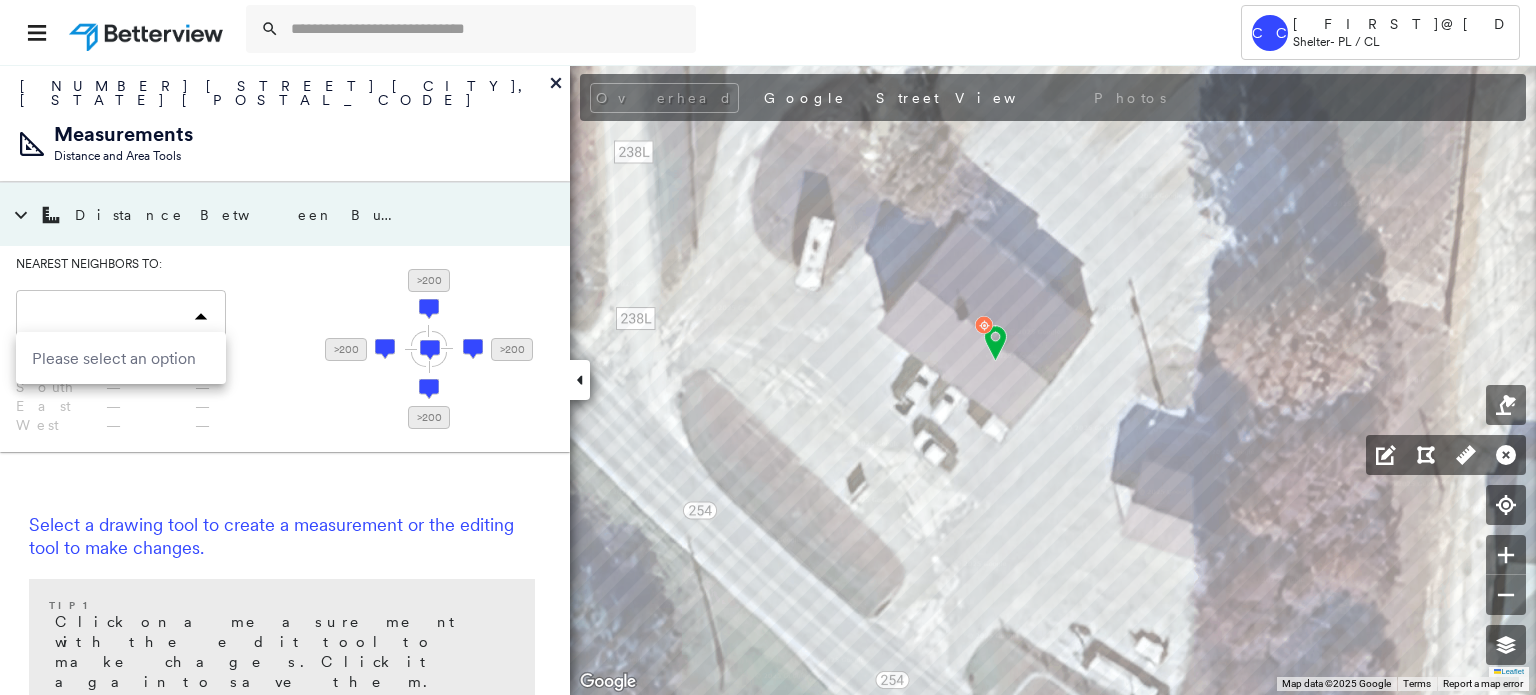 click on "[LAST]@[DOMAIN] [STATE] [POSTAL_CODE] [LICENSE] [NUMBER] [STREET] [CITY] [STATE] [POSTAL_CODE] [LICENSE] [LICENSE] [LICENSE] [POSTAL_CODE] [POSTAL_CODE]" at bounding box center [768, 347] 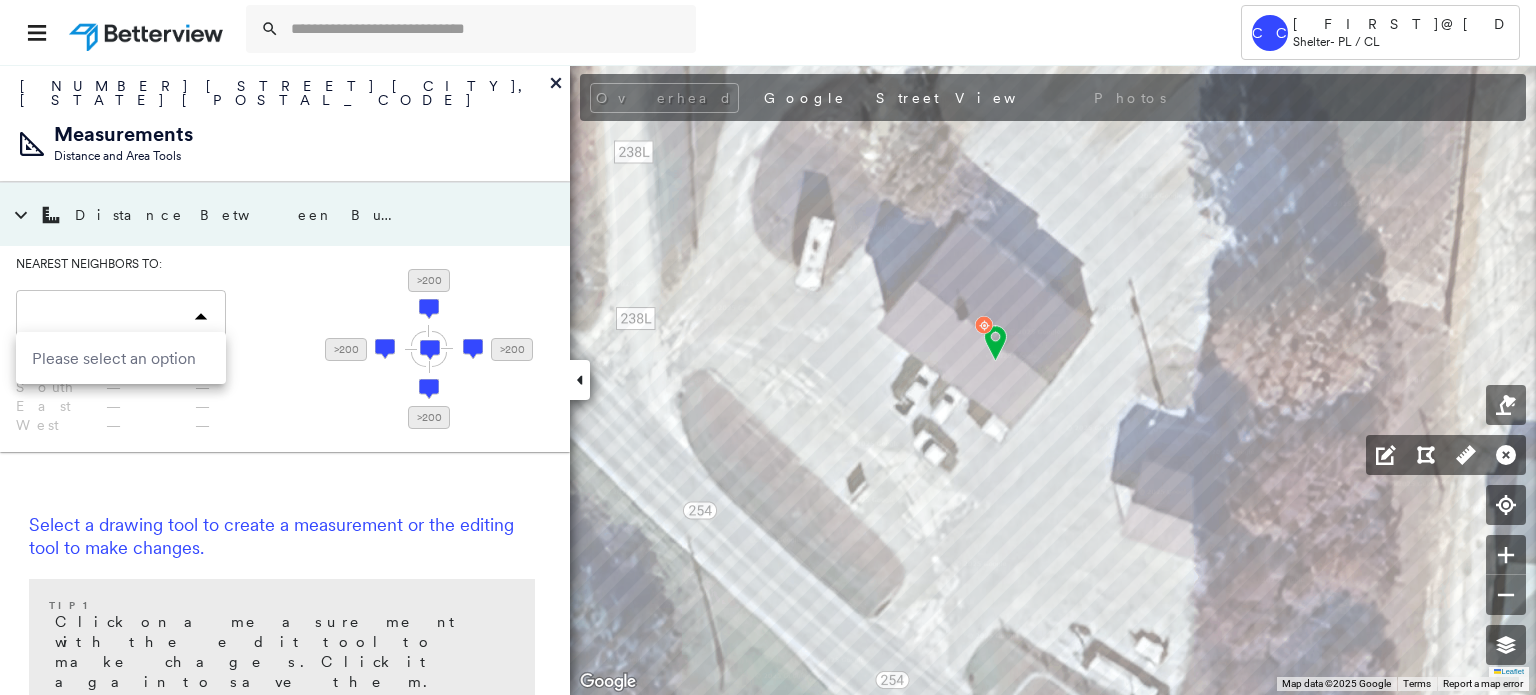 drag, startPoint x: 183, startPoint y: 307, endPoint x: 216, endPoint y: 309, distance: 33.06055 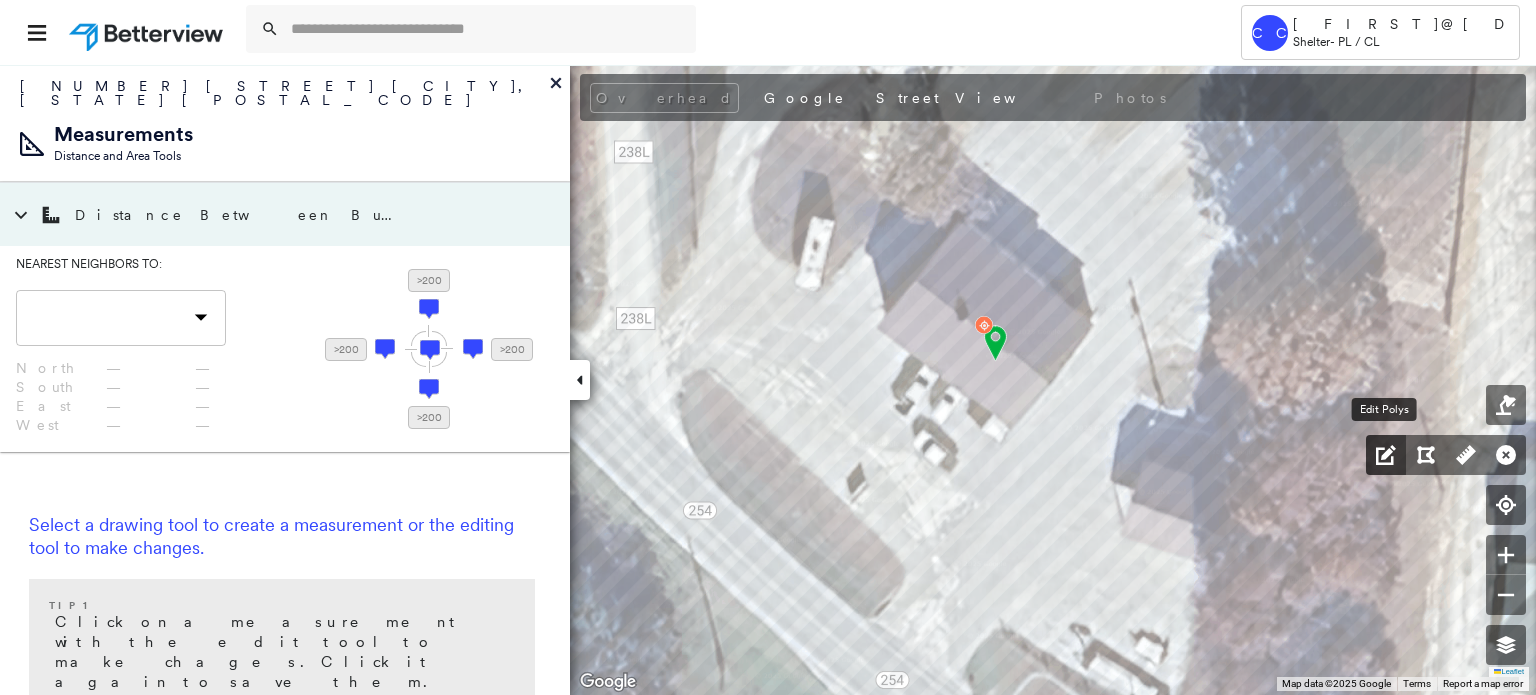 click at bounding box center (1386, 455) 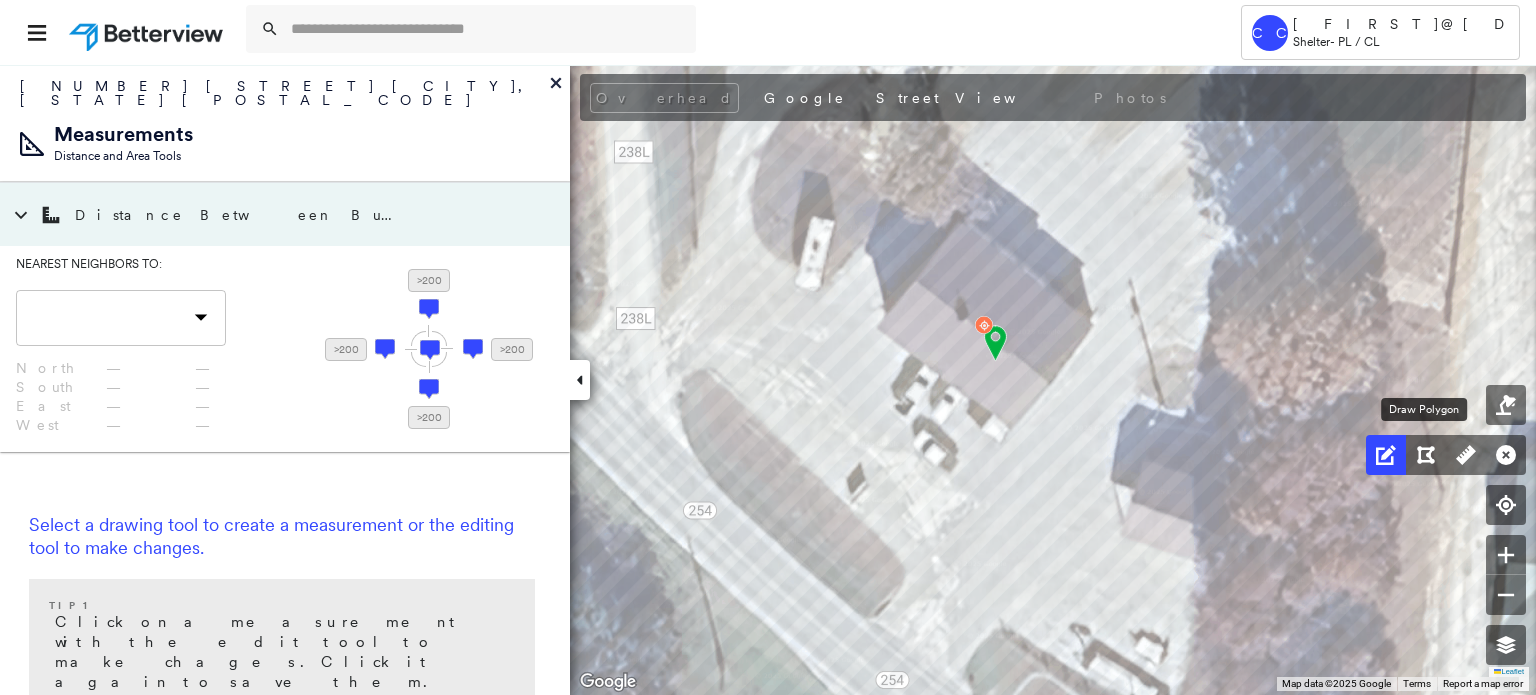 click 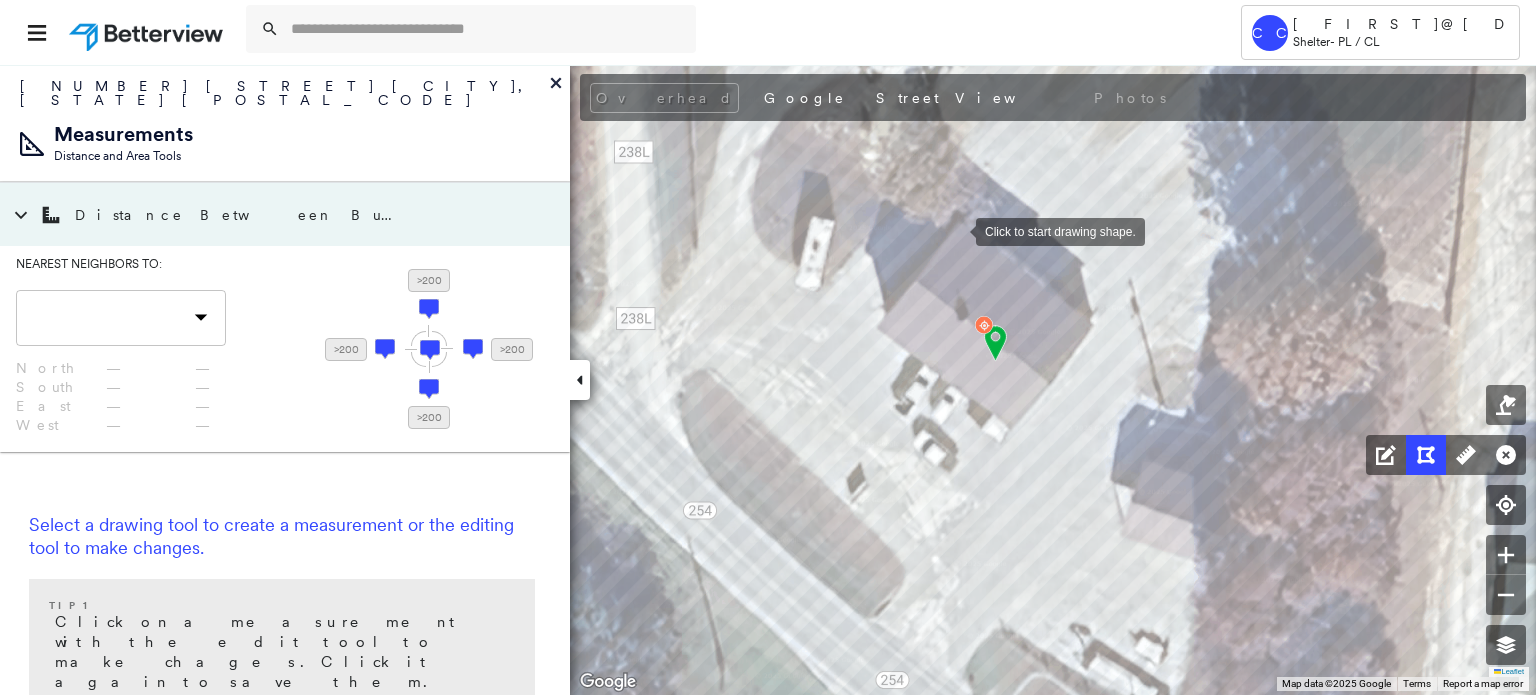 click at bounding box center [956, 230] 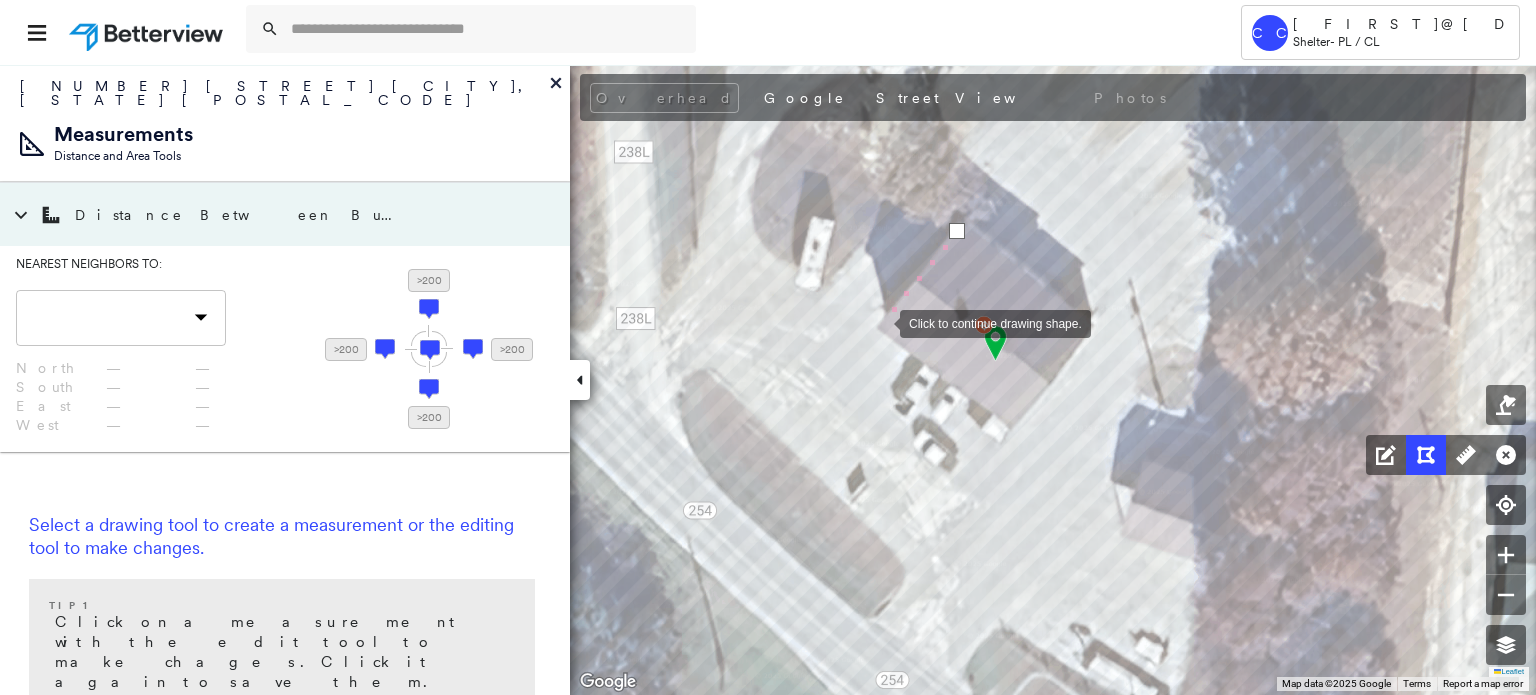 click at bounding box center (880, 322) 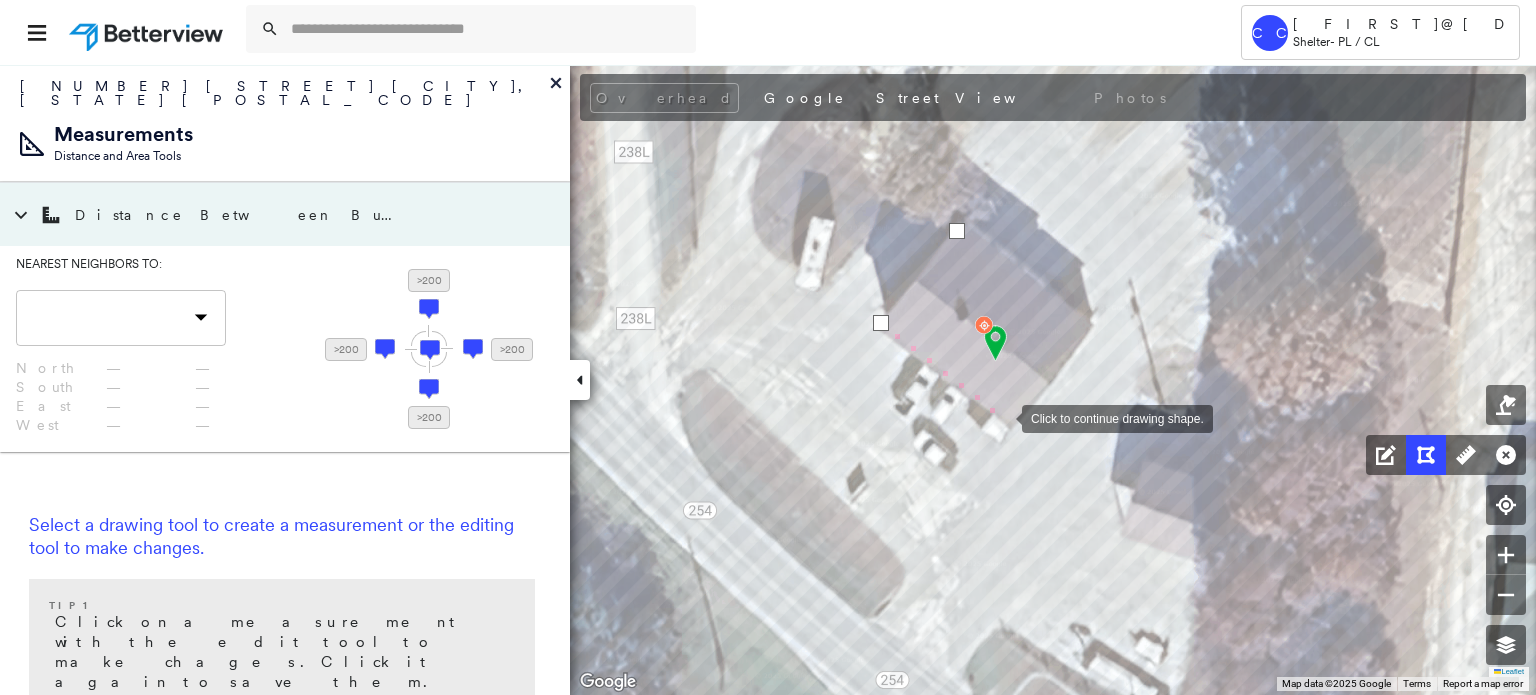 click at bounding box center [1002, 417] 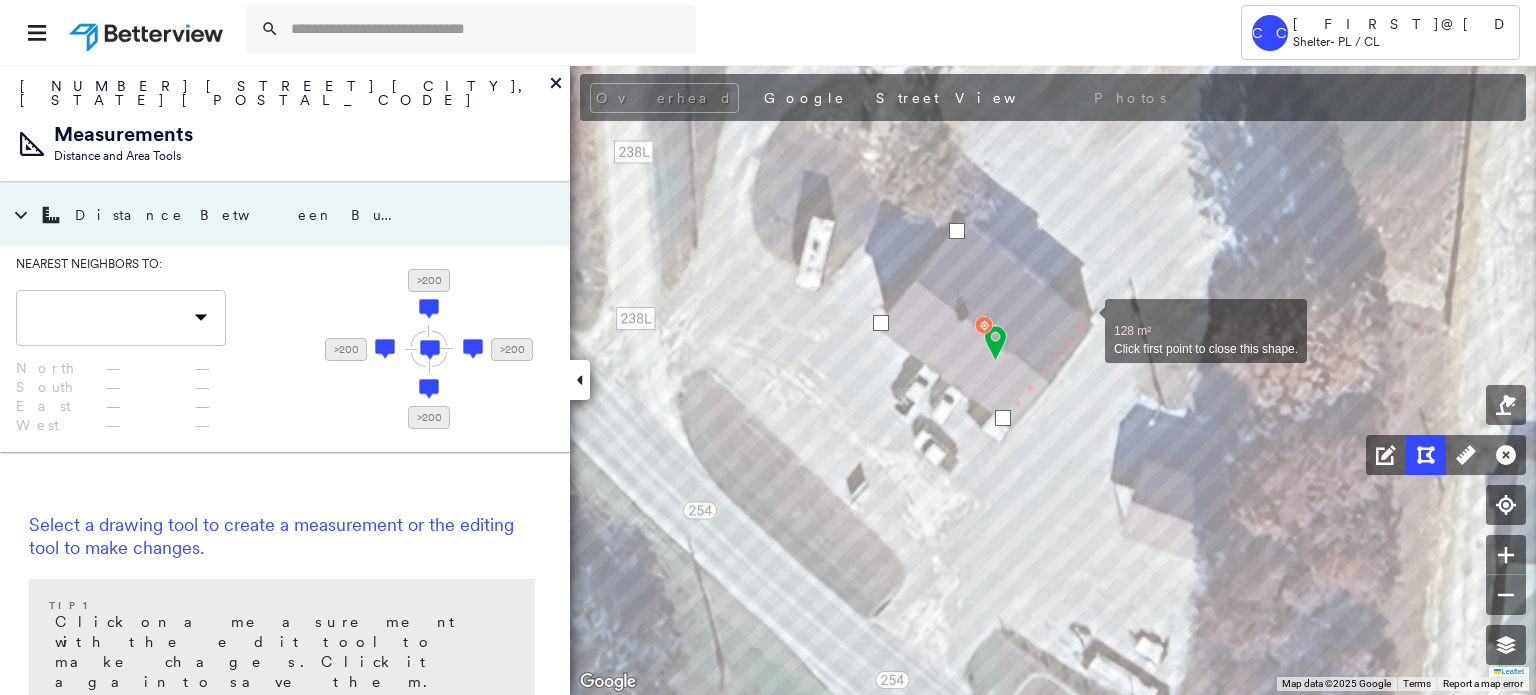 click at bounding box center (1085, 320) 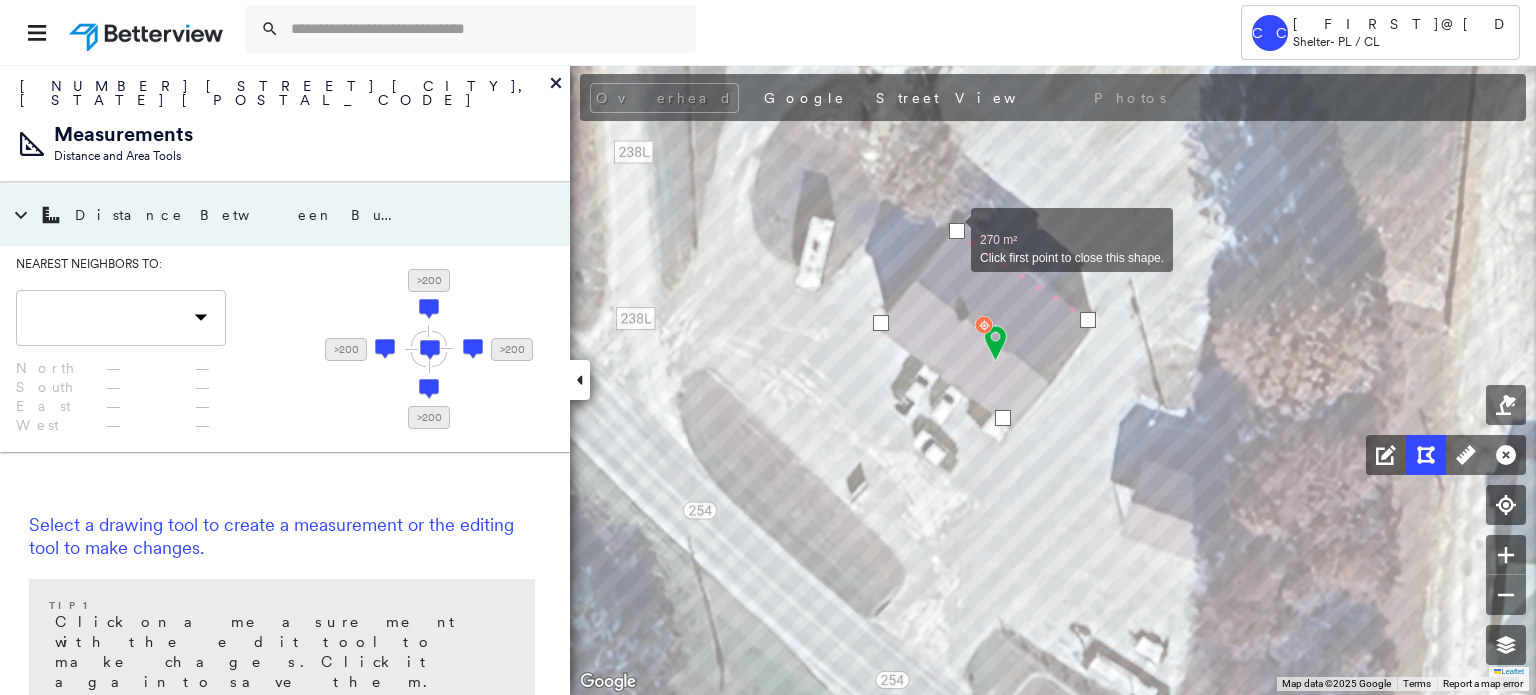 click at bounding box center [957, 231] 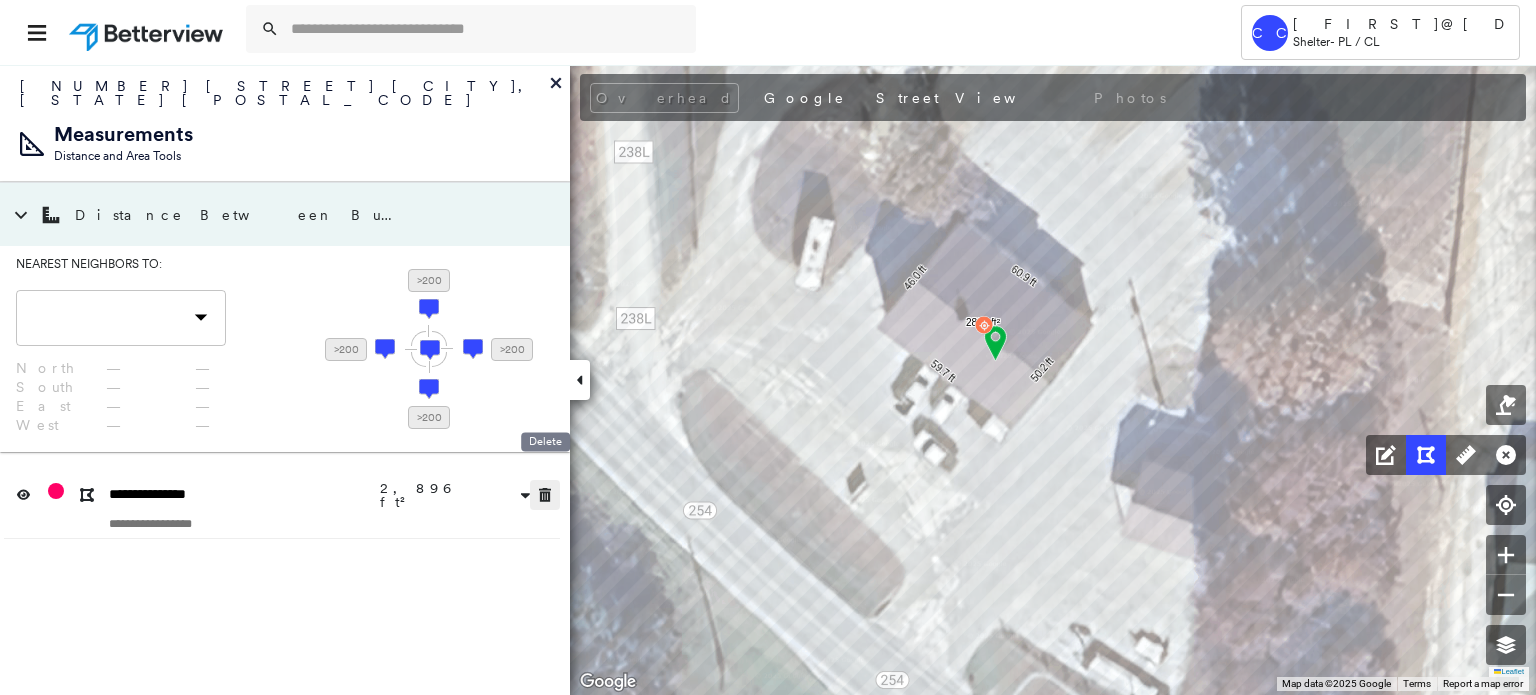 click 